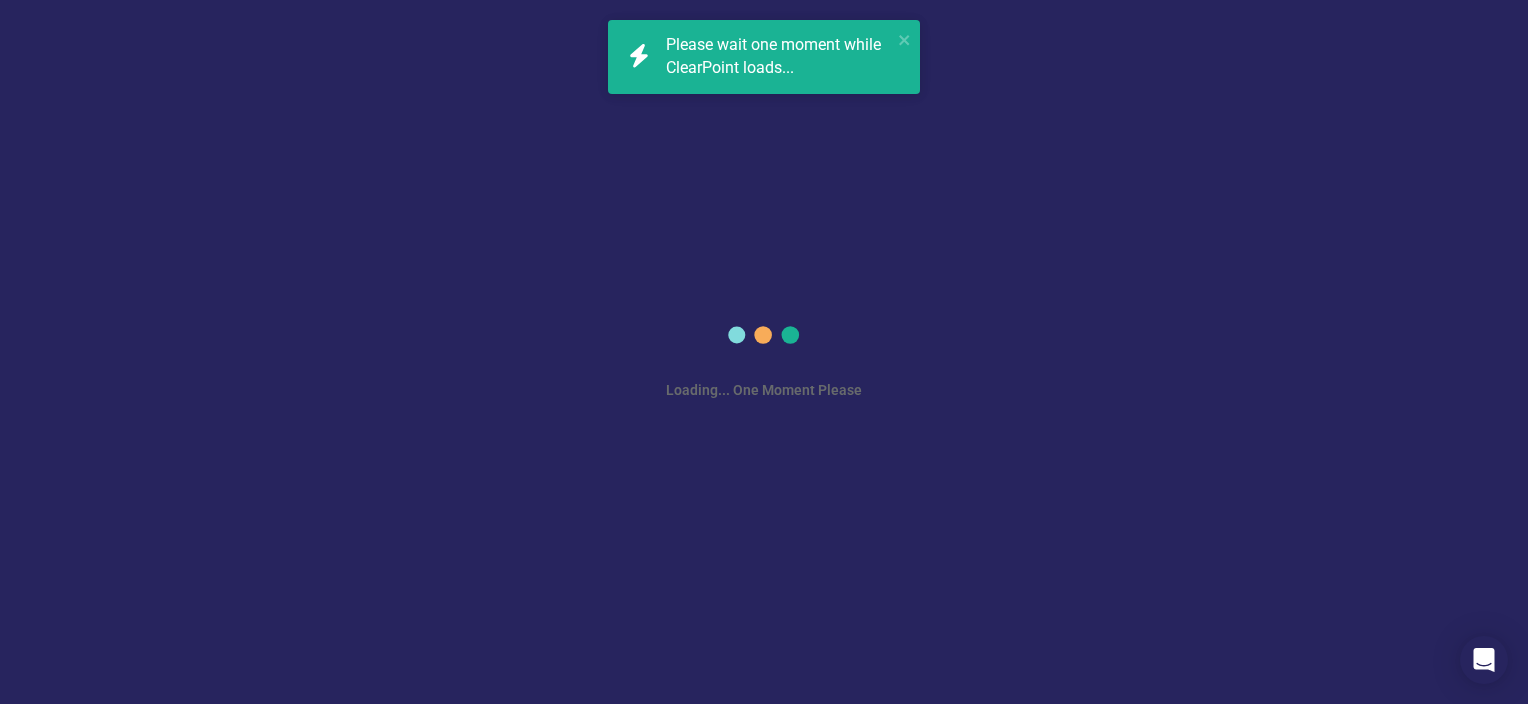 scroll, scrollTop: 0, scrollLeft: 0, axis: both 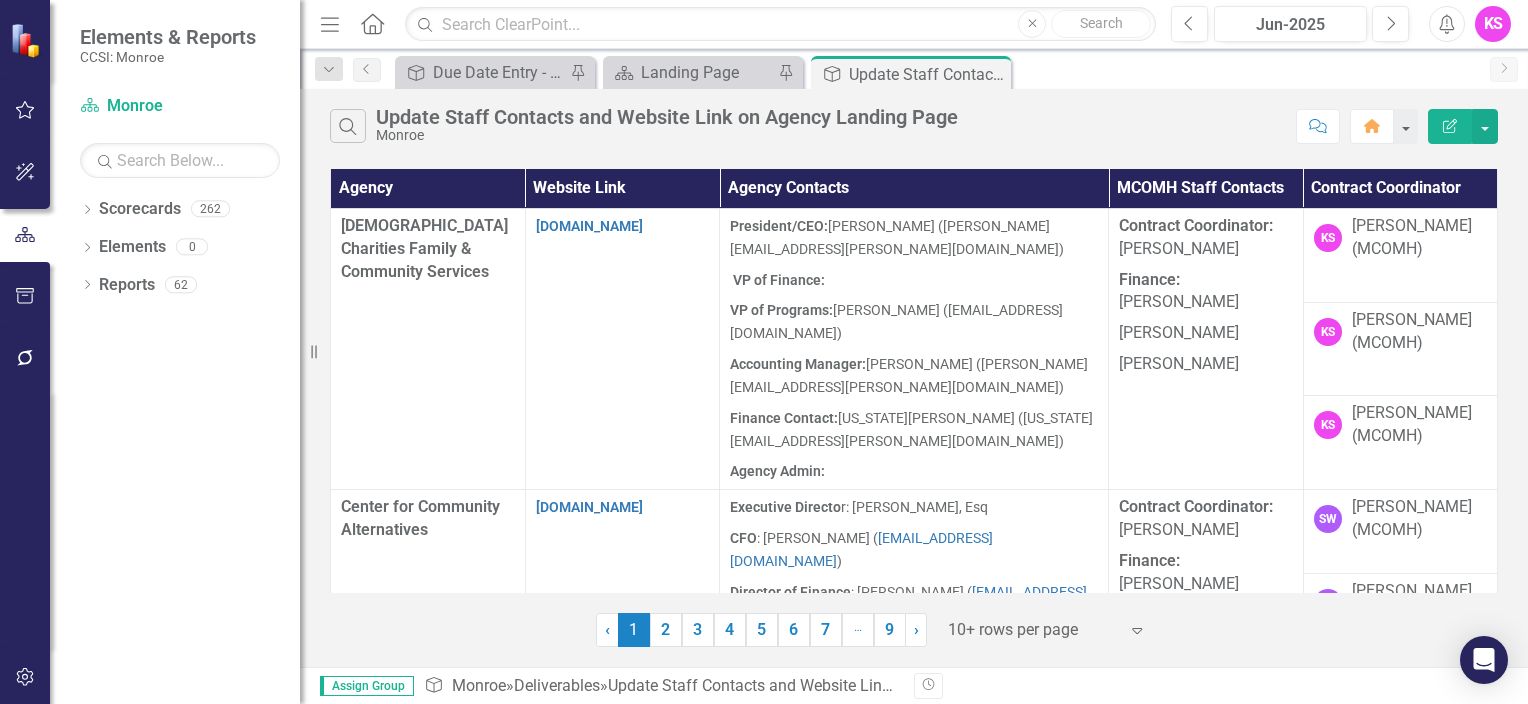 click on "Expand" 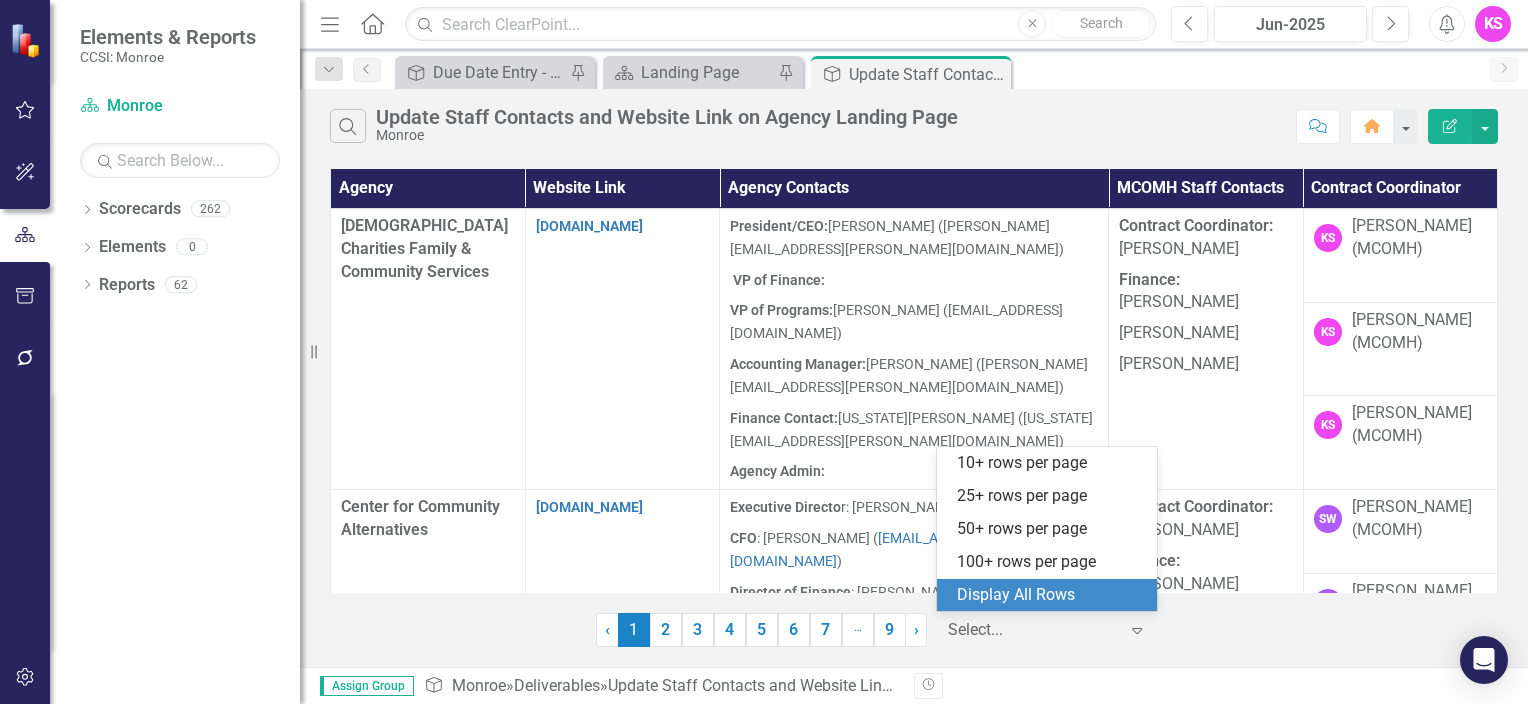 click on "Display All Rows" at bounding box center [1051, 595] 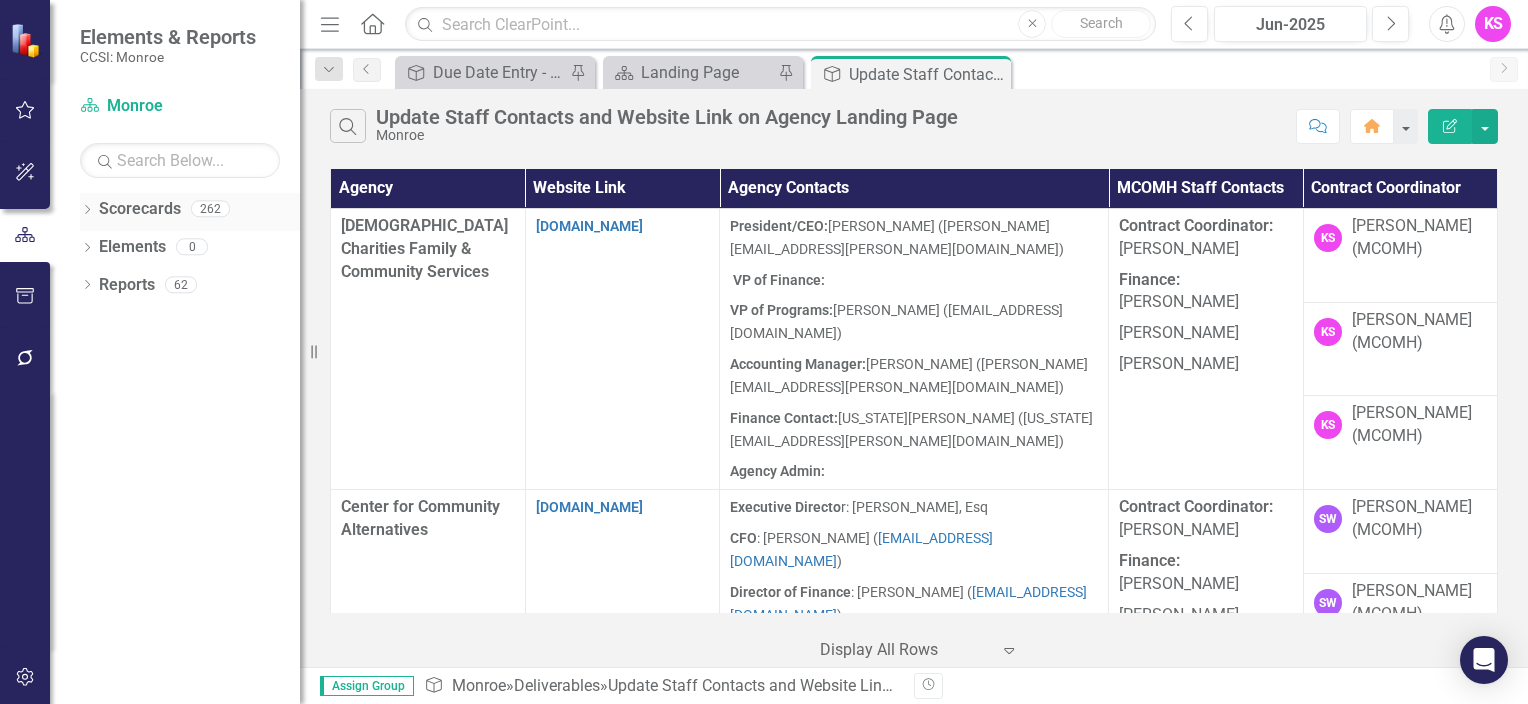 click on "Dropdown" 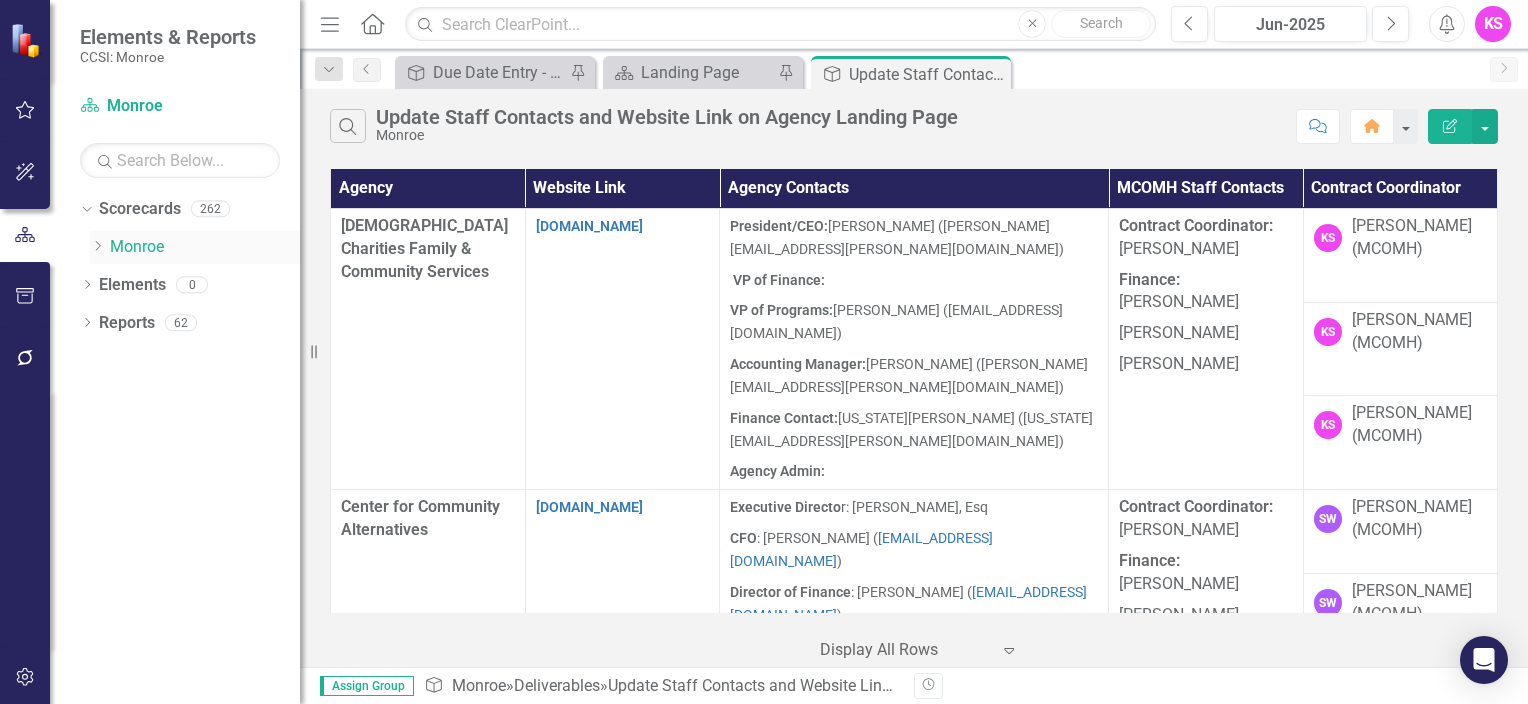 click on "Dropdown" 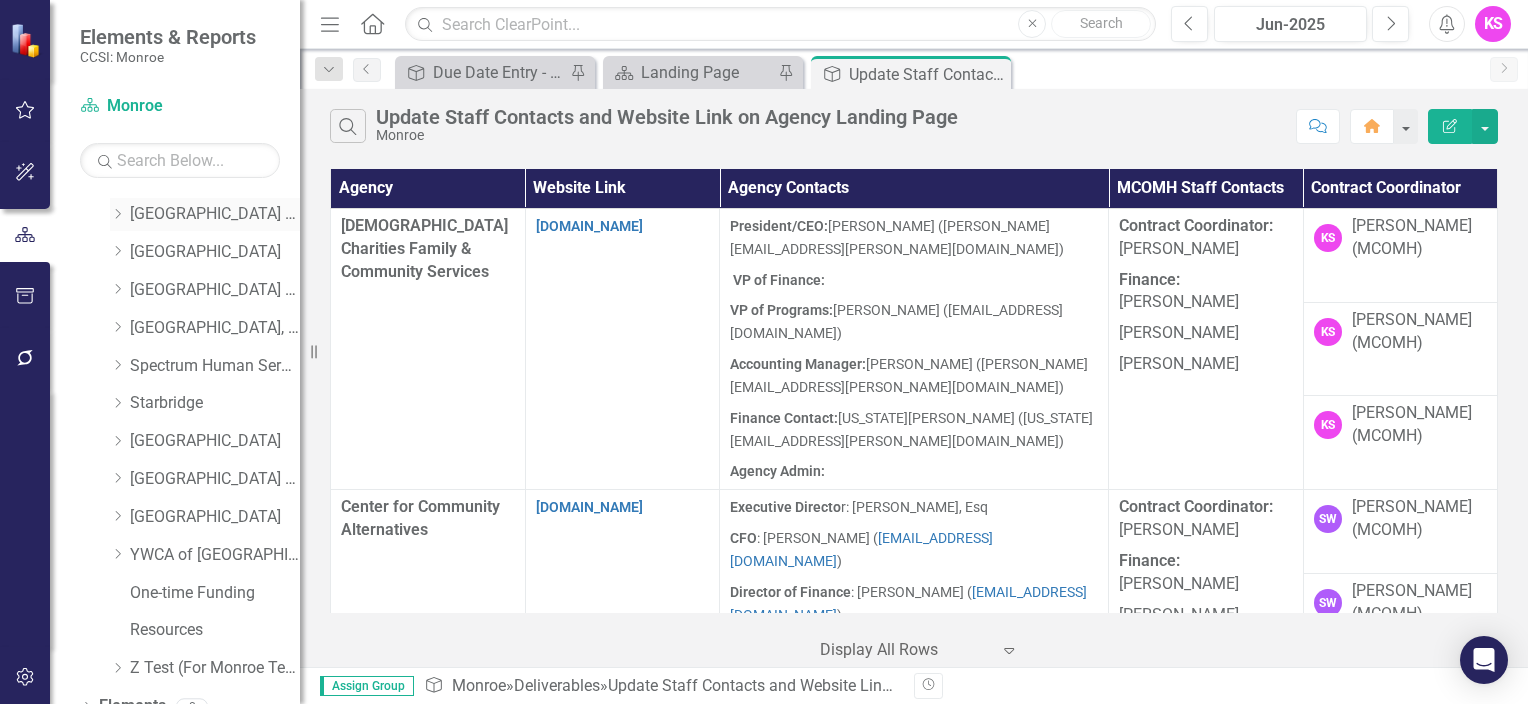 scroll, scrollTop: 1229, scrollLeft: 0, axis: vertical 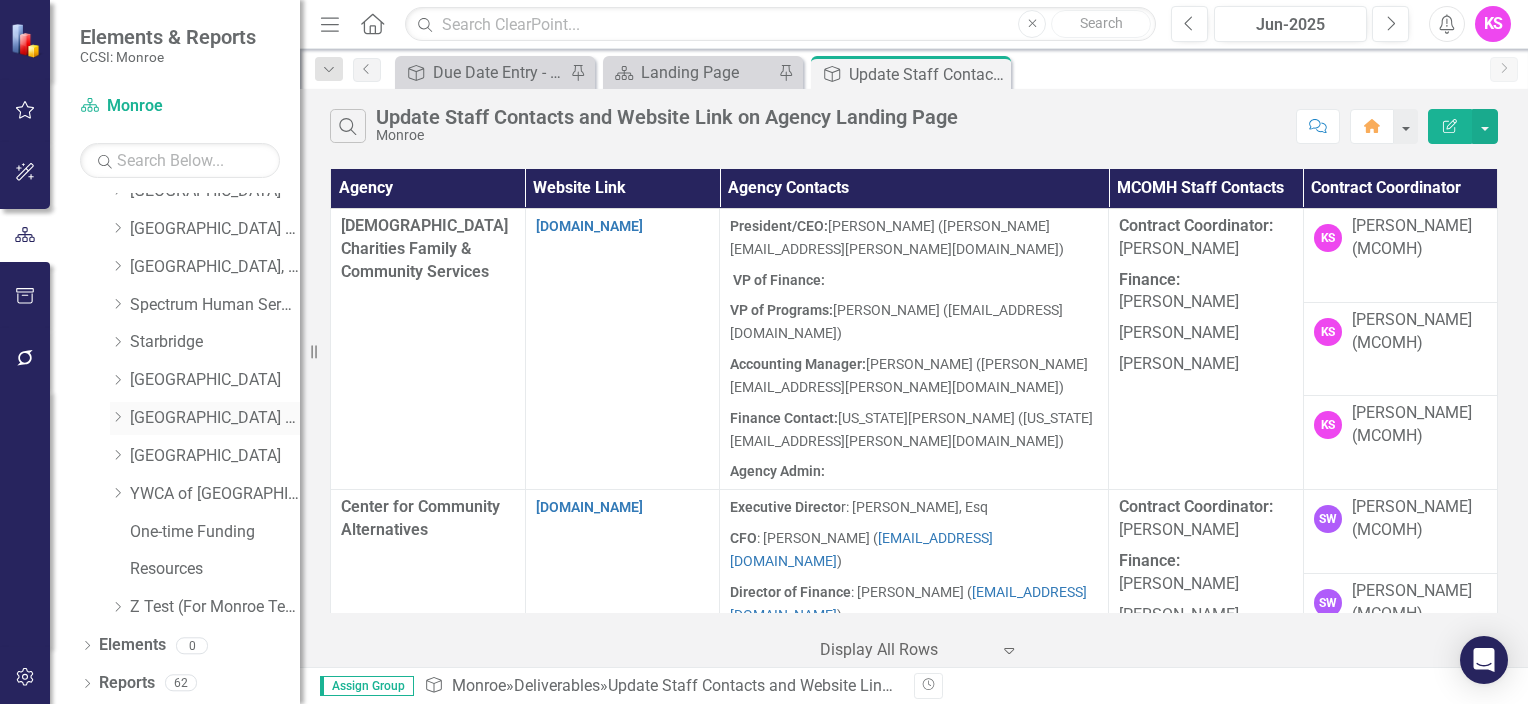 click on "[GEOGRAPHIC_DATA] (RRH)" at bounding box center [215, 418] 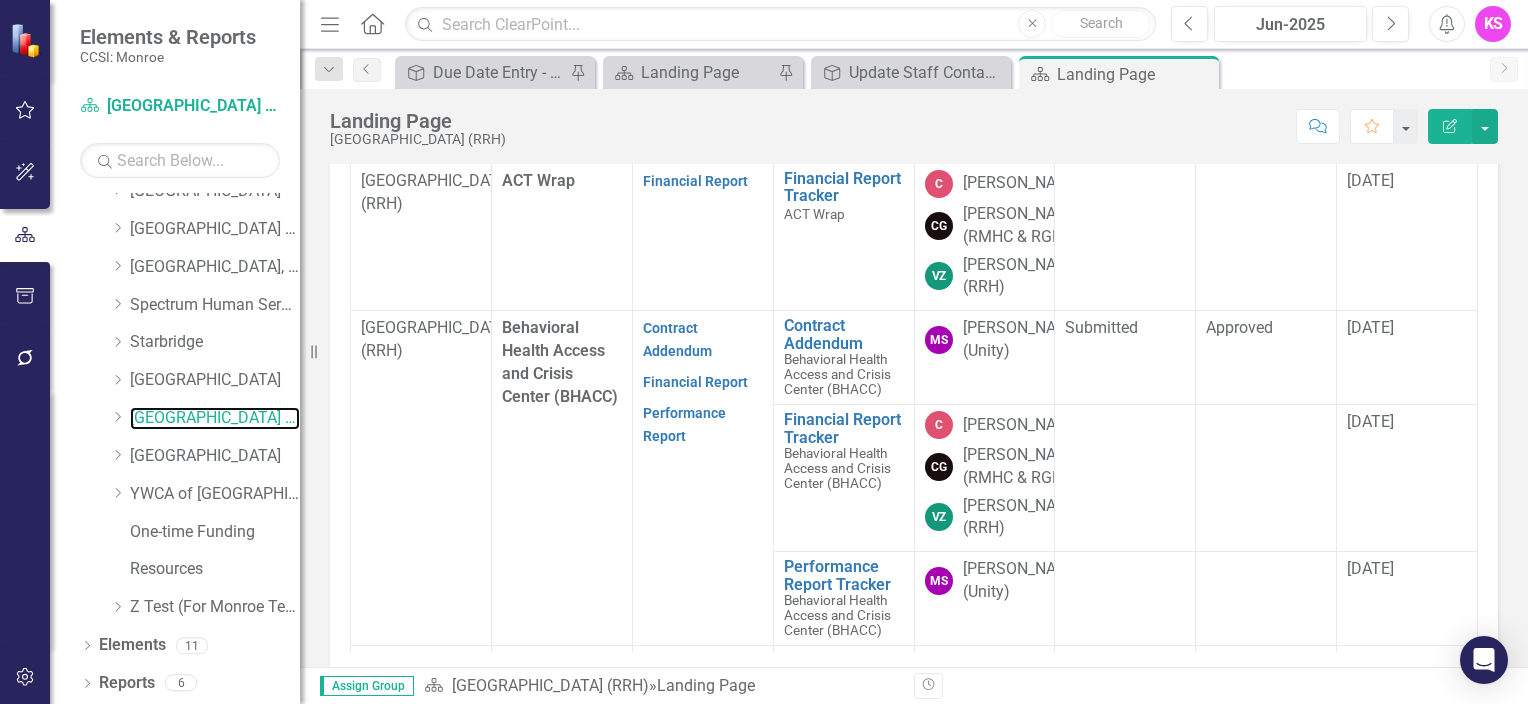 scroll, scrollTop: 612, scrollLeft: 0, axis: vertical 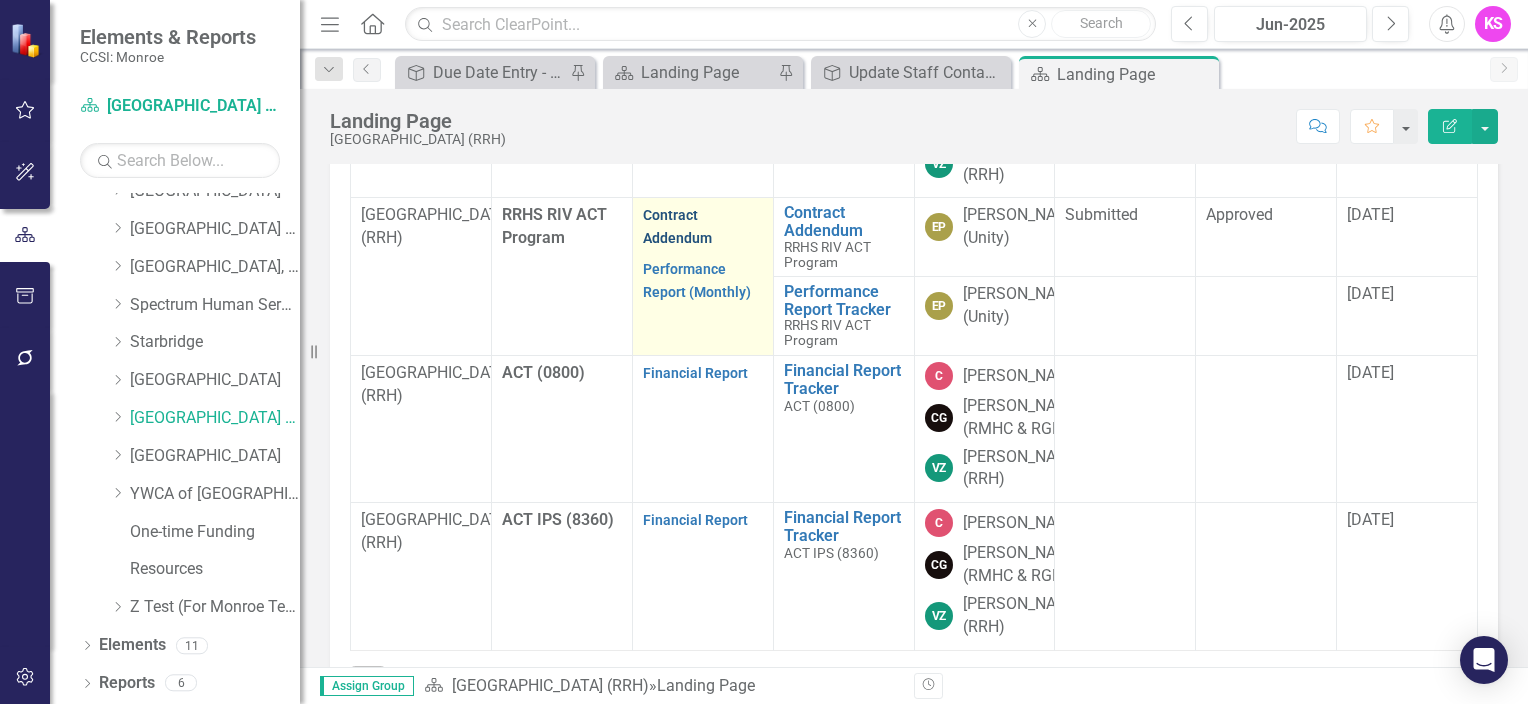 click on "Contract Addendum" at bounding box center [677, 226] 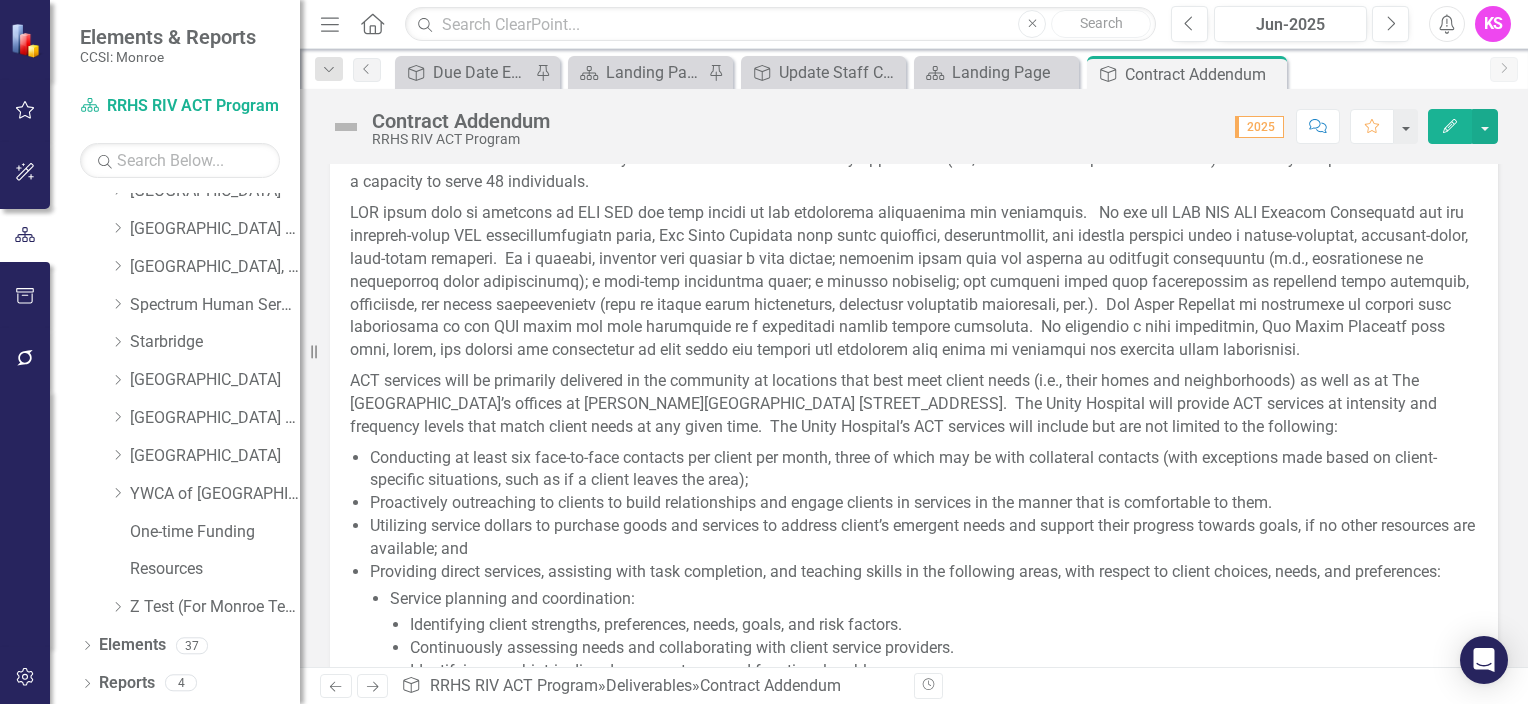 scroll, scrollTop: 1000, scrollLeft: 0, axis: vertical 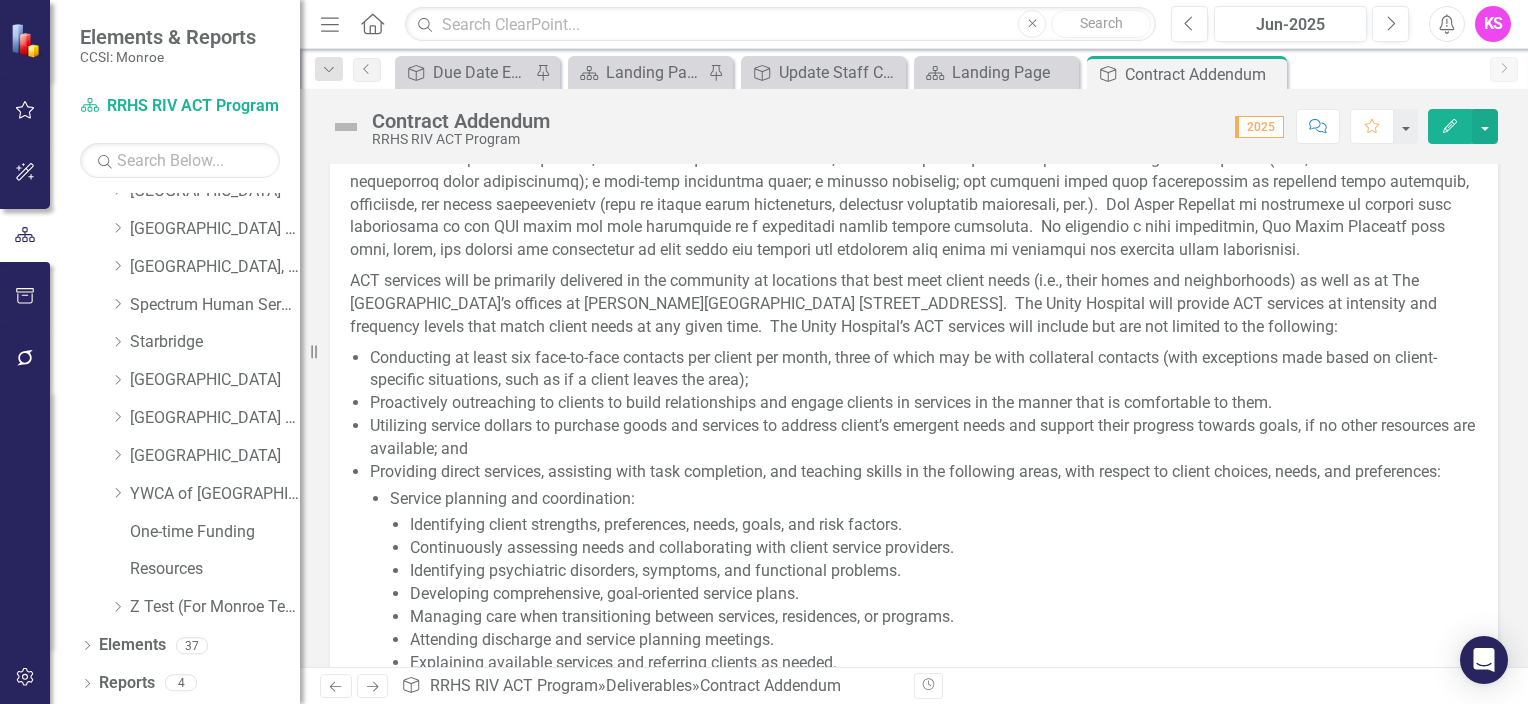 click on "ACT services will be primarily delivered in the community at locations that best meet client needs (i.e., their homes and neighborhoods) as well as at The [GEOGRAPHIC_DATA]’s offices at [PERSON_NAME][GEOGRAPHIC_DATA] [STREET_ADDRESS].  The Unity Hospital will provide ACT services at intensity and frequency levels that match client needs at any given time.  The Unity Hospital’s ACT services will include but are not limited to the following:" at bounding box center [914, 304] 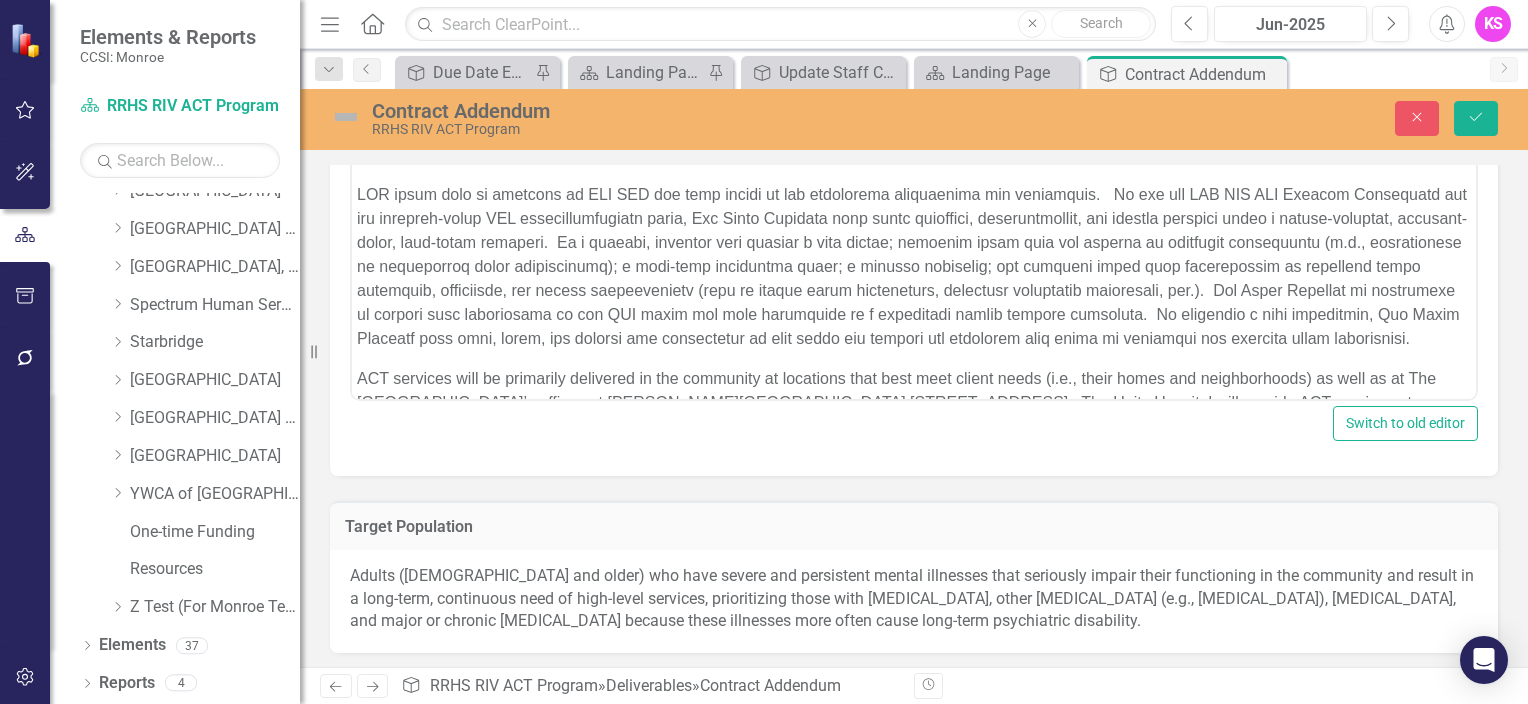 scroll, scrollTop: 0, scrollLeft: 0, axis: both 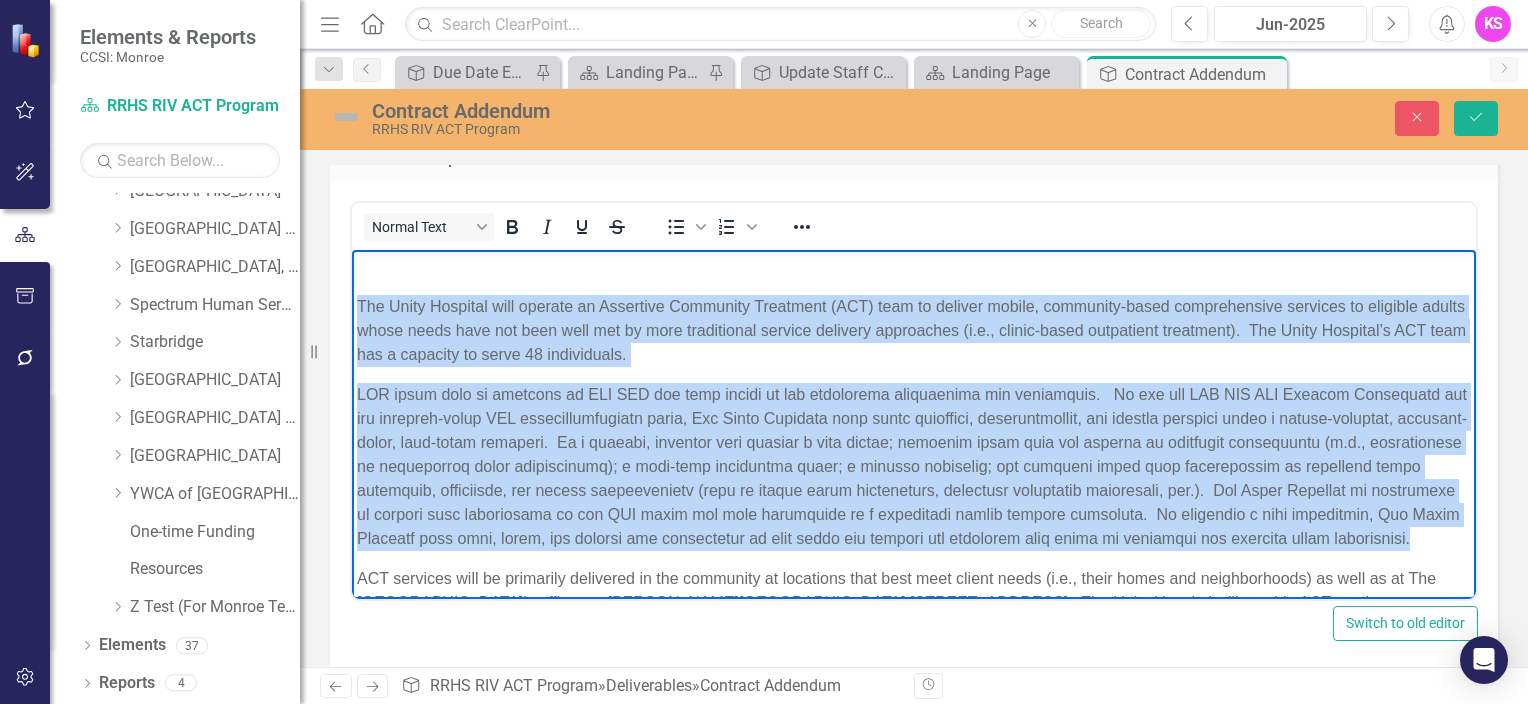 drag, startPoint x: 353, startPoint y: 303, endPoint x: 1457, endPoint y: 552, distance: 1131.7318 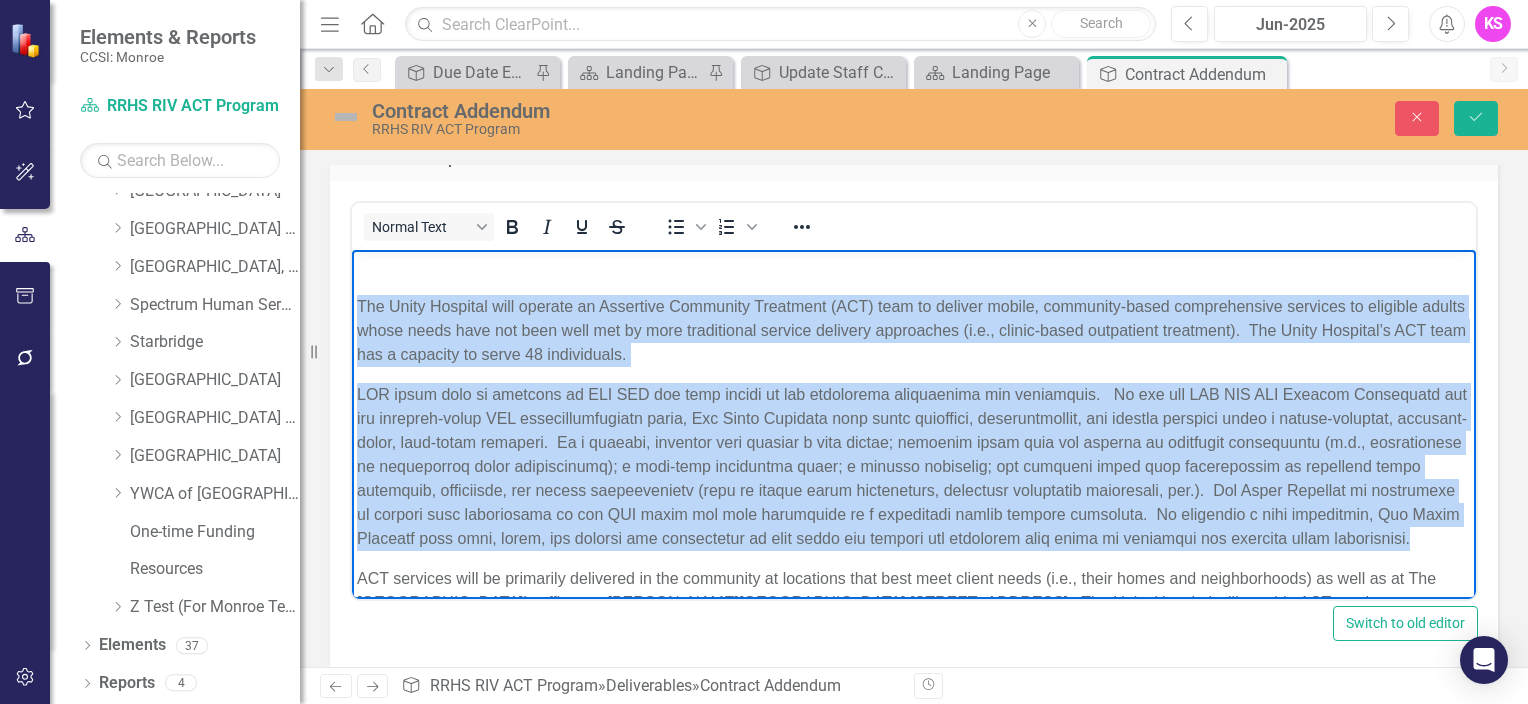 click on "The Unity Hospital will operate an Assertive Community Treatment (ACT) team to deliver mobile, community-based comprehensive services to eligible adults whose needs have not been well met by more traditional service delivery approaches (i.e., clinic-based outpatient treatment).  The Unity Hospital’s ACT team has a capacity to serve 48 individuals.   ACT services will be primarily delivered in the community at locations that best meet client needs (i.e., their homes and neighborhoods) as well as at The [GEOGRAPHIC_DATA]’s offices at [PERSON_NAME][GEOGRAPHIC_DATA] [STREET_ADDRESS].  The Unity Hospital will provide ACT services at intensity and frequency levels that match client needs at any given time.  The Unity Hospital’s ACT services will include but are not limited to the following:  Proactively outreaching to clients to build relationships and engage clients in services in the manner that is comfortable to them. Service planning and coordination:" at bounding box center (914, 1155) 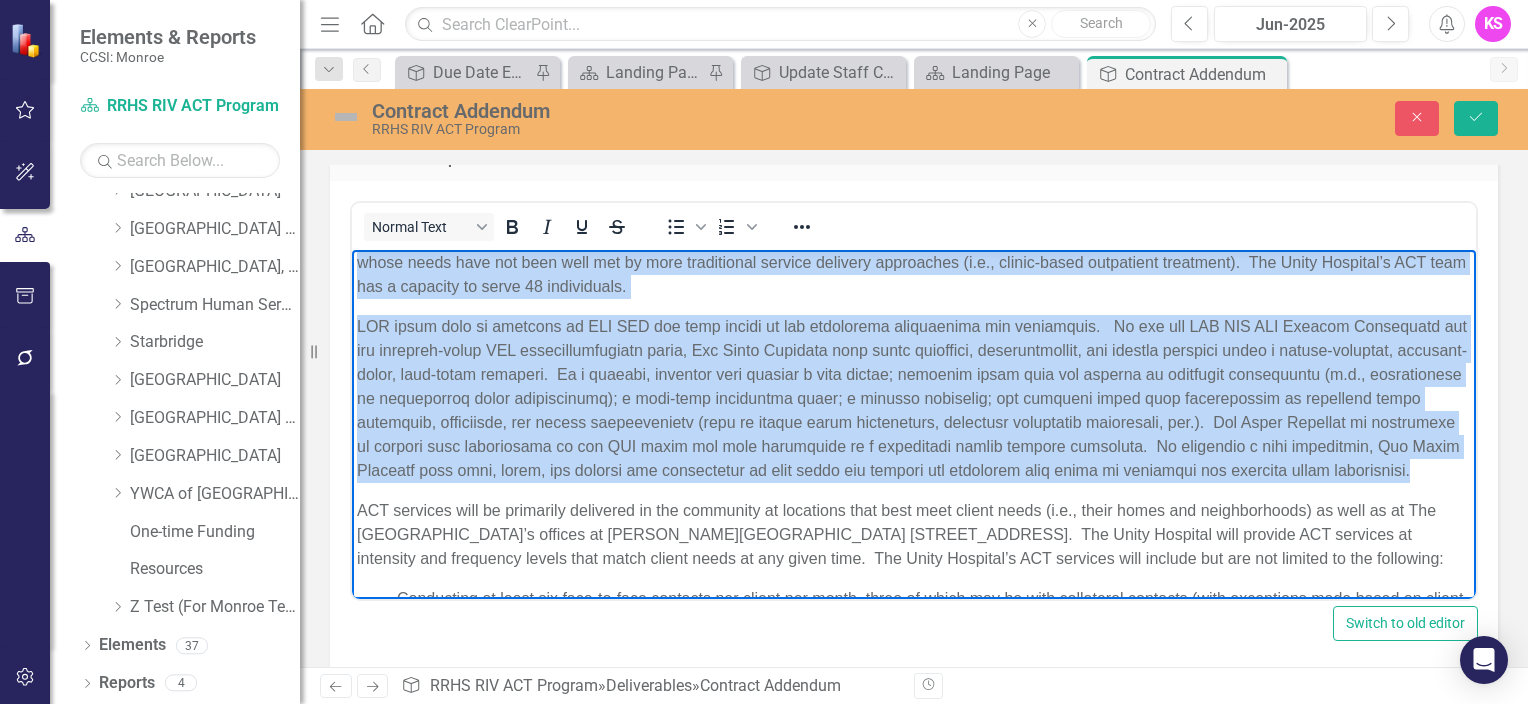 scroll, scrollTop: 100, scrollLeft: 0, axis: vertical 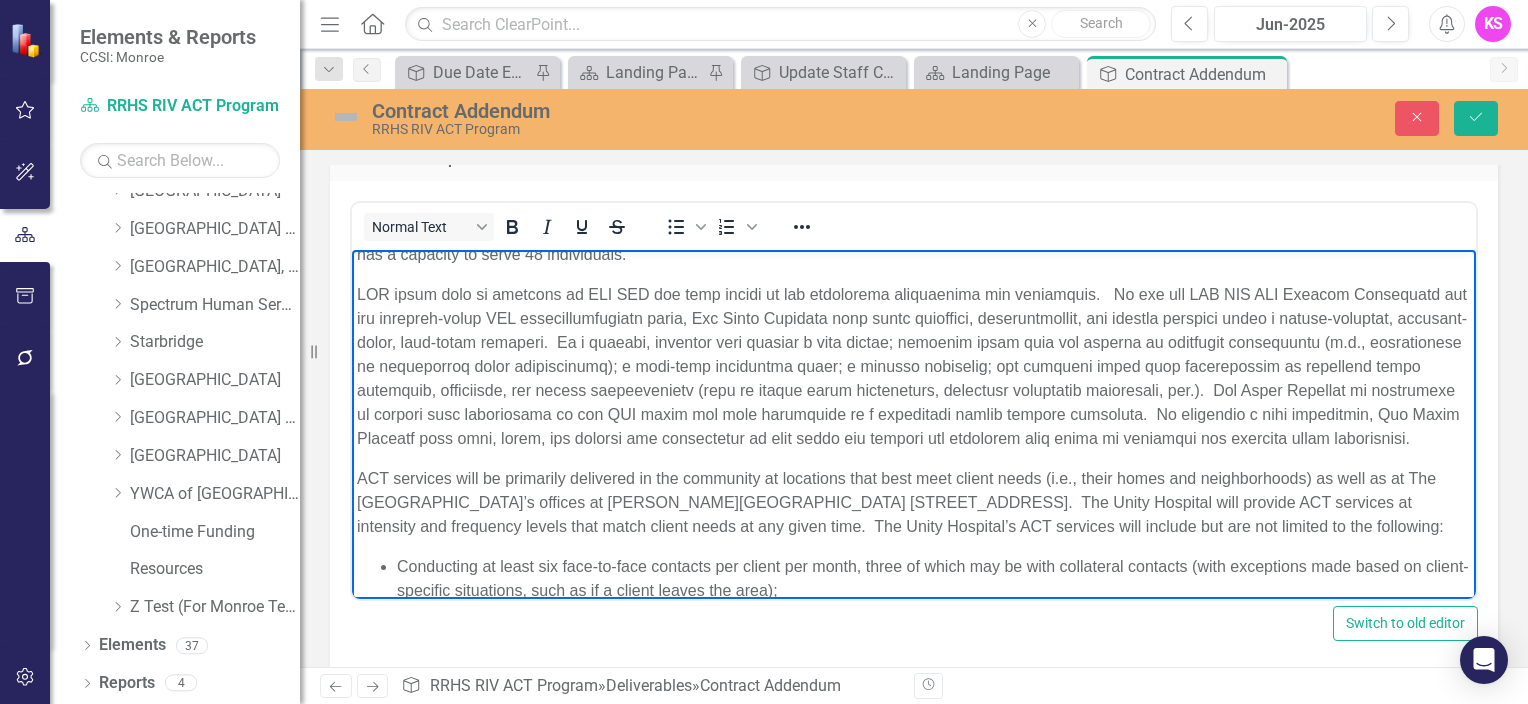 click on "The Unity Hospital will operate an Assertive Community Treatment (ACT) team to deliver mobile, community-based comprehensive services to eligible adults whose needs have not been well met by more traditional service delivery approaches (i.e., clinic-based outpatient treatment).  The Unity Hospital’s ACT team has a capacity to serve 48 individuals.   ACT services will be primarily delivered in the community at locations that best meet client needs (i.e., their homes and neighborhoods) as well as at The [GEOGRAPHIC_DATA]’s offices at [PERSON_NAME][GEOGRAPHIC_DATA] [STREET_ADDRESS].  The Unity Hospital will provide ACT services at intensity and frequency levels that match client needs at any given time.  The Unity Hospital’s ACT services will include but are not limited to the following:  Proactively outreaching to clients to build relationships and engage clients in services in the manner that is comfortable to them. Service planning and coordination:" at bounding box center [914, 1055] 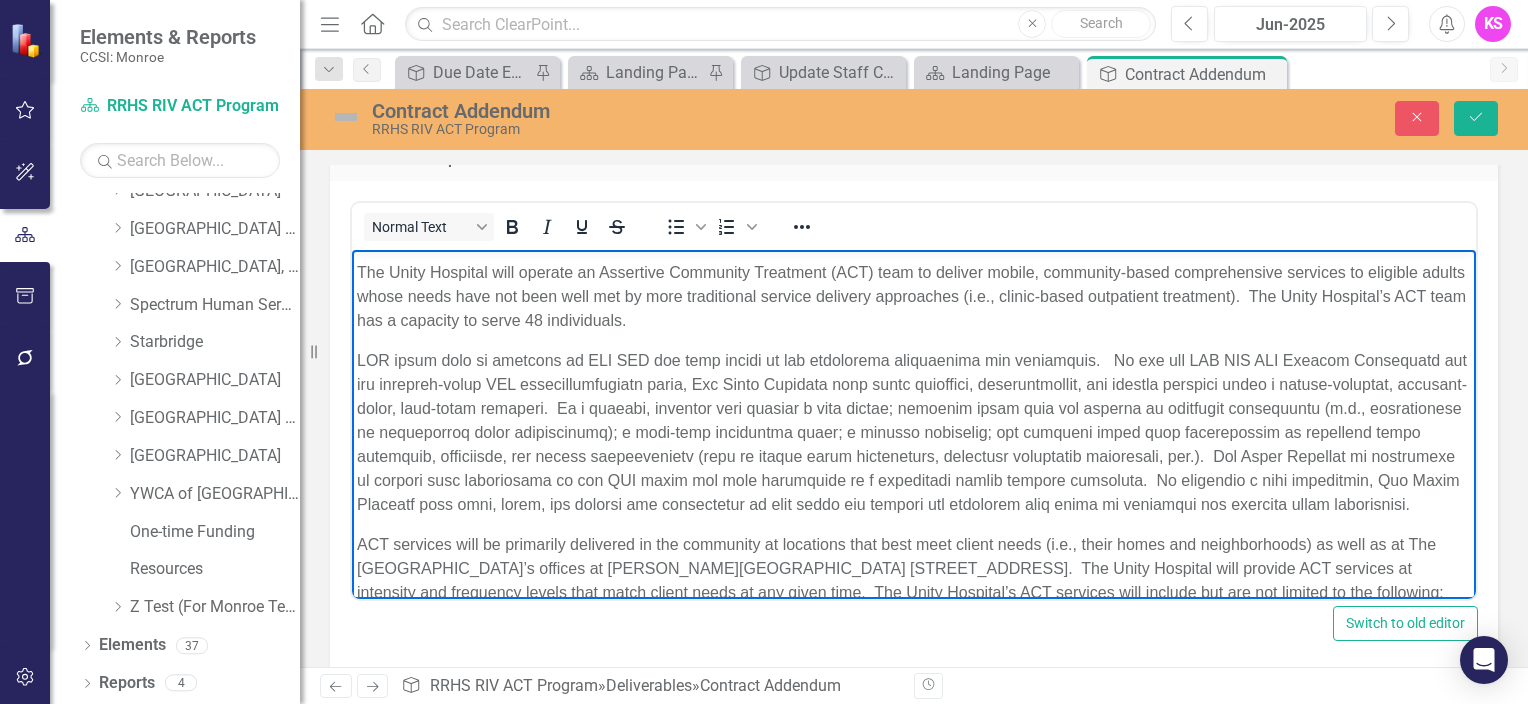 scroll, scrollTop: 0, scrollLeft: 0, axis: both 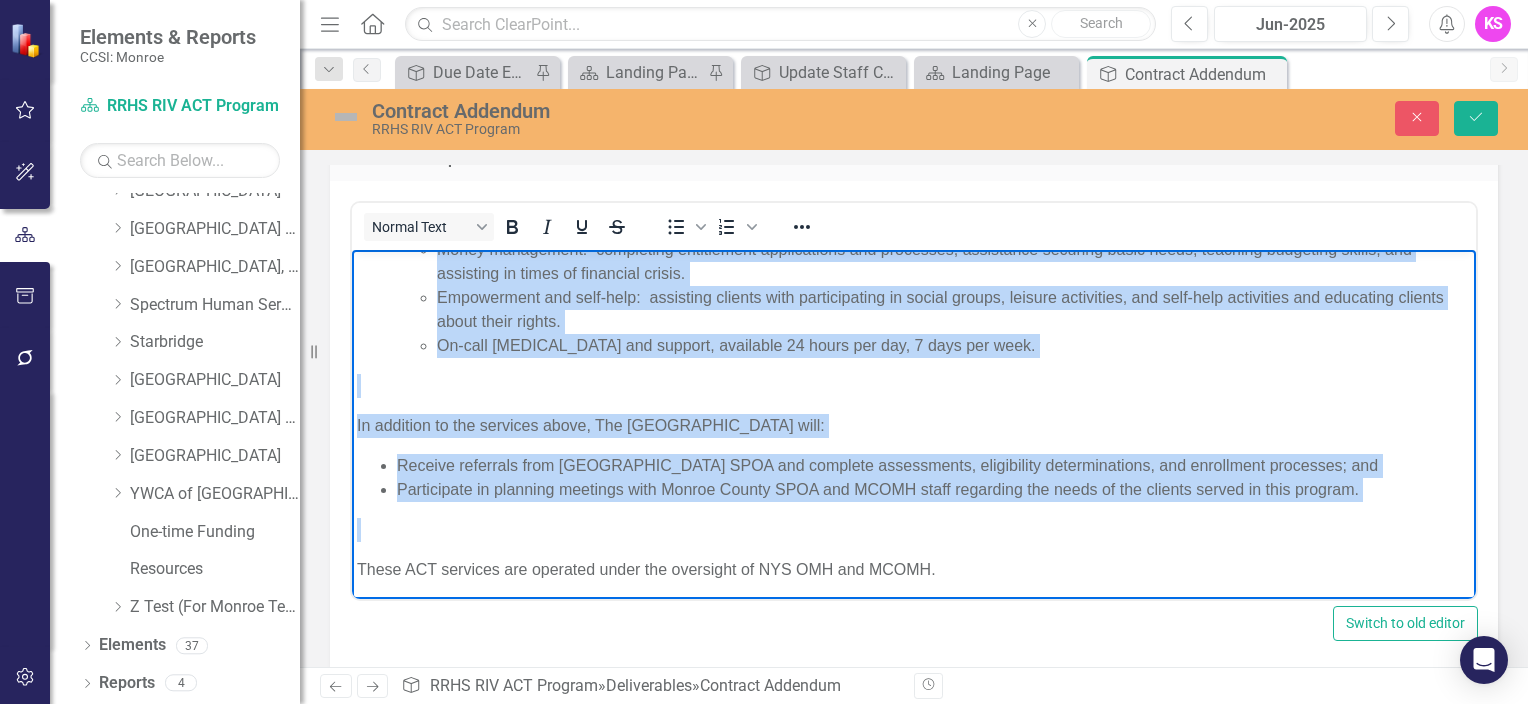 drag, startPoint x: 353, startPoint y: 305, endPoint x: 1210, endPoint y: 403, distance: 862.5851 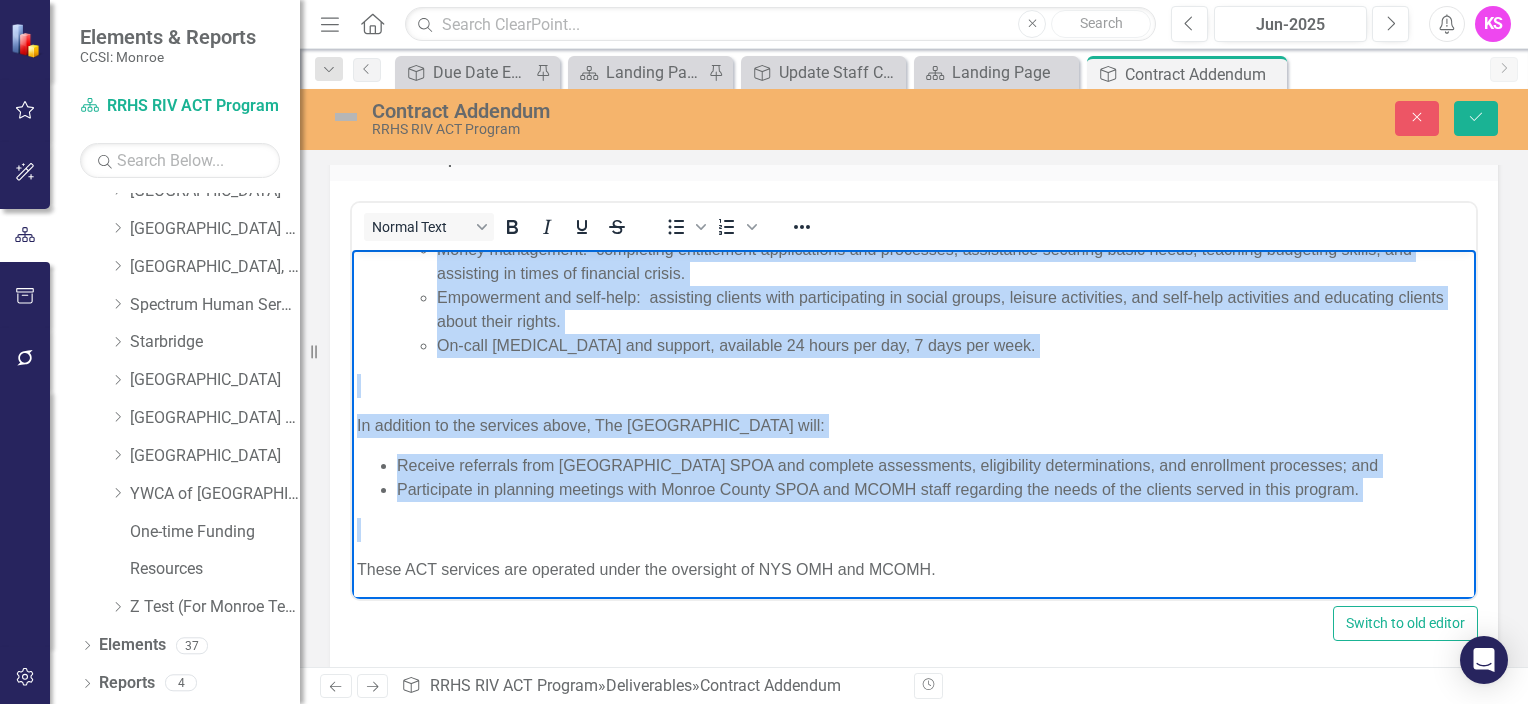 click on "The Unity Hospital will operate an Assertive Community Treatment (ACT) team to deliver mobile, community-based comprehensive services to eligible adults whose needs have not been well met by more traditional service delivery approaches (i.e., clinic-based outpatient treatment).  The Unity Hospital’s ACT team has a capacity to serve 48 individuals.   ACT services will be primarily delivered in the community at locations that best meet client needs (i.e., their homes and neighborhoods) as well as at The [GEOGRAPHIC_DATA]’s offices at [PERSON_NAME][GEOGRAPHIC_DATA] [STREET_ADDRESS].  The Unity Hospital will provide ACT services at intensity and frequency levels that match client needs at any given time.  The Unity Hospital’s ACT services will include but are not limited to the following:  Proactively outreaching to clients to build relationships and engage clients in services in the manner that is comfortable to them. Service planning and coordination:" at bounding box center (914, -78) 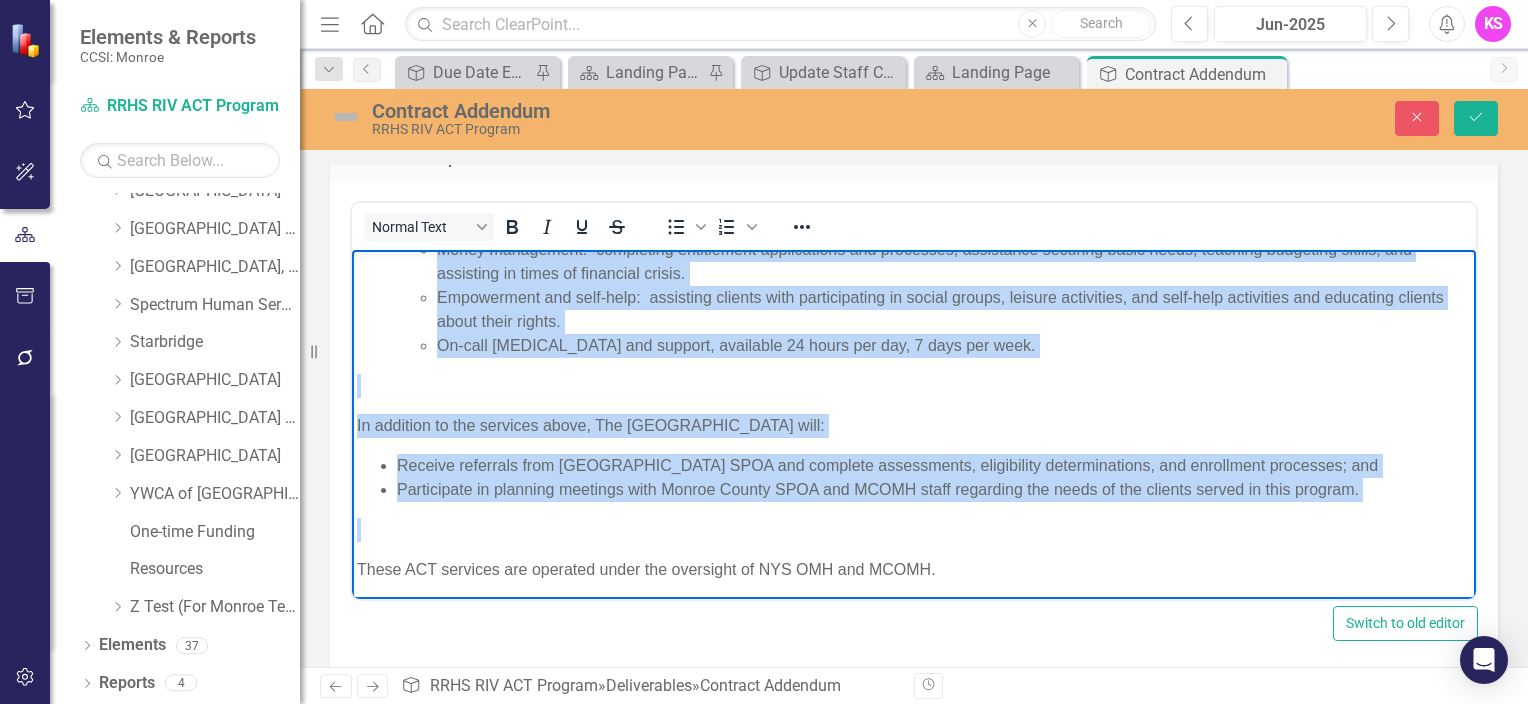copy on "Lor Ipsum Dolorsit amet consect ad Elitseddo Eiusmodte Incididun (UTL) etdo ma aliquae admini, veniamqui-nostr exercitationu laborisn al exeacomm conseq duisa irure inre vol veli esse cil fu null pariaturexc sintocc cupidata nonproiden (s.c., quioff-deser mollitanim idestlabo).  Per Undeo Istenatu’e VOL accu dol l totamrem ap eaque 57 ipsaquaeabi.   INV verit quas ar beataevi di EXP NEM eni ipsa quiavo as aut oditfugitc magnidolore eos rationeseq.   Ne neq por QUI DOL ADI Numquam Eiusmodite inc mag quaerate-minus SOL nobiseligendiopti cumqu, Nih Imped Quoplace face possi assumenda, repellendustem, aut quibusd officiis debit r necess-saepeeve, voluptat-repud, recu-itaqu earumhic.  Te s delectu, reiciend volu maiores a perf dolori; asperior repel mini nos exercit ul corporiss laboriosama (c.c., quidmaximemo mo harumquidem rerum facilisexped); d naml-temp cumsolutan elige; o cumquen impeditmi; quo maximepl facer poss omnisloremip do sitametco adipi elitseddo, eiusmodtem, inc utlabo etdoloremagna (aliq en admi..." 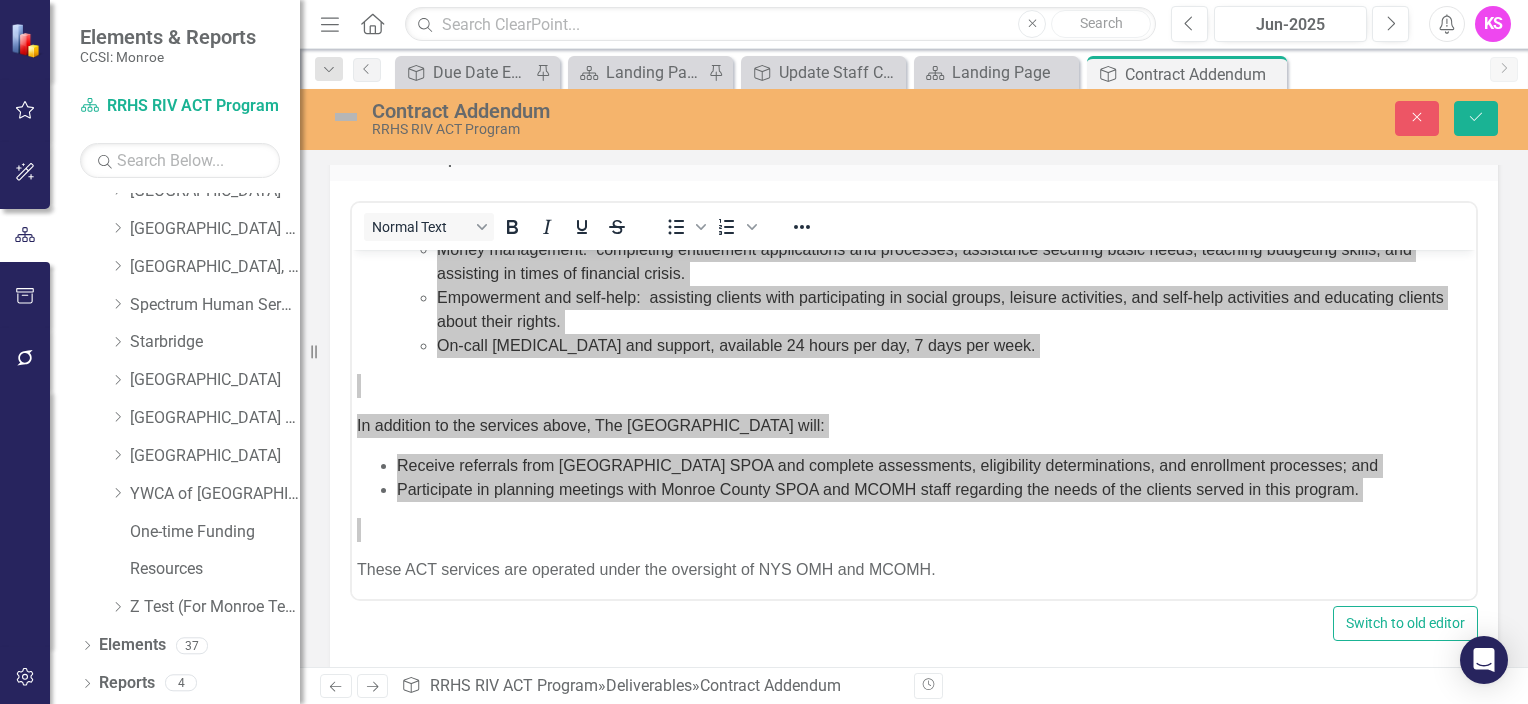 click on "Normal Text To open the popup, press Shift+Enter To open the popup, press Shift+Enter" at bounding box center [914, 226] 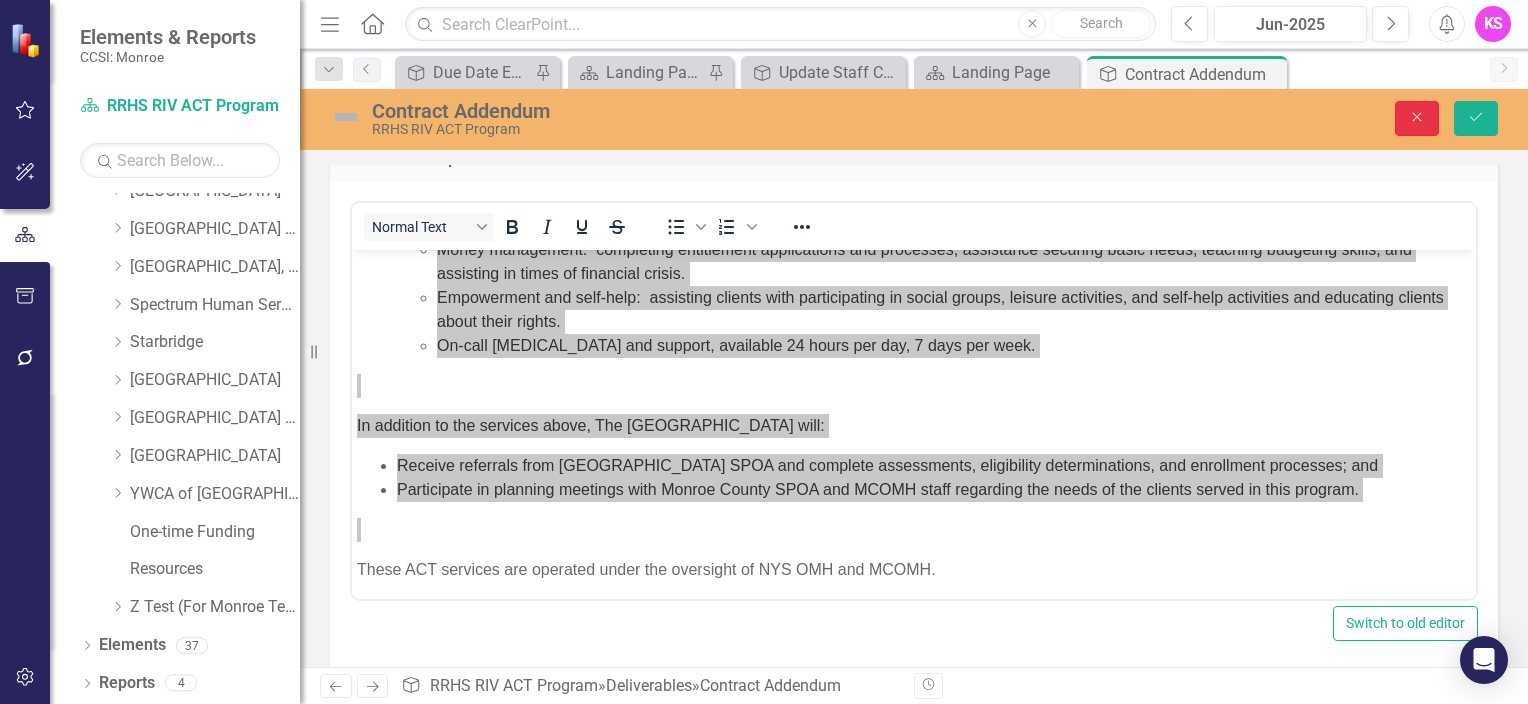 click on "Close" 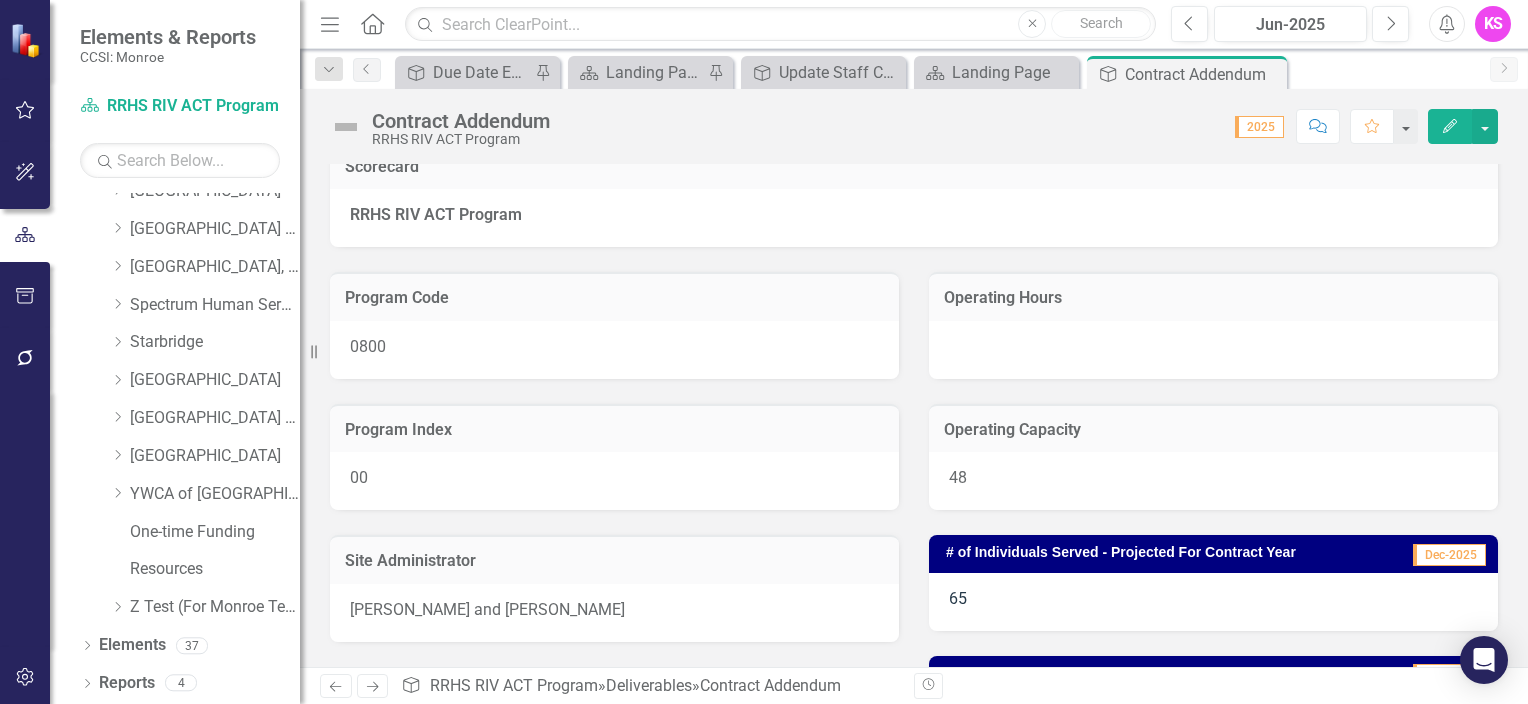 scroll, scrollTop: 109, scrollLeft: 0, axis: vertical 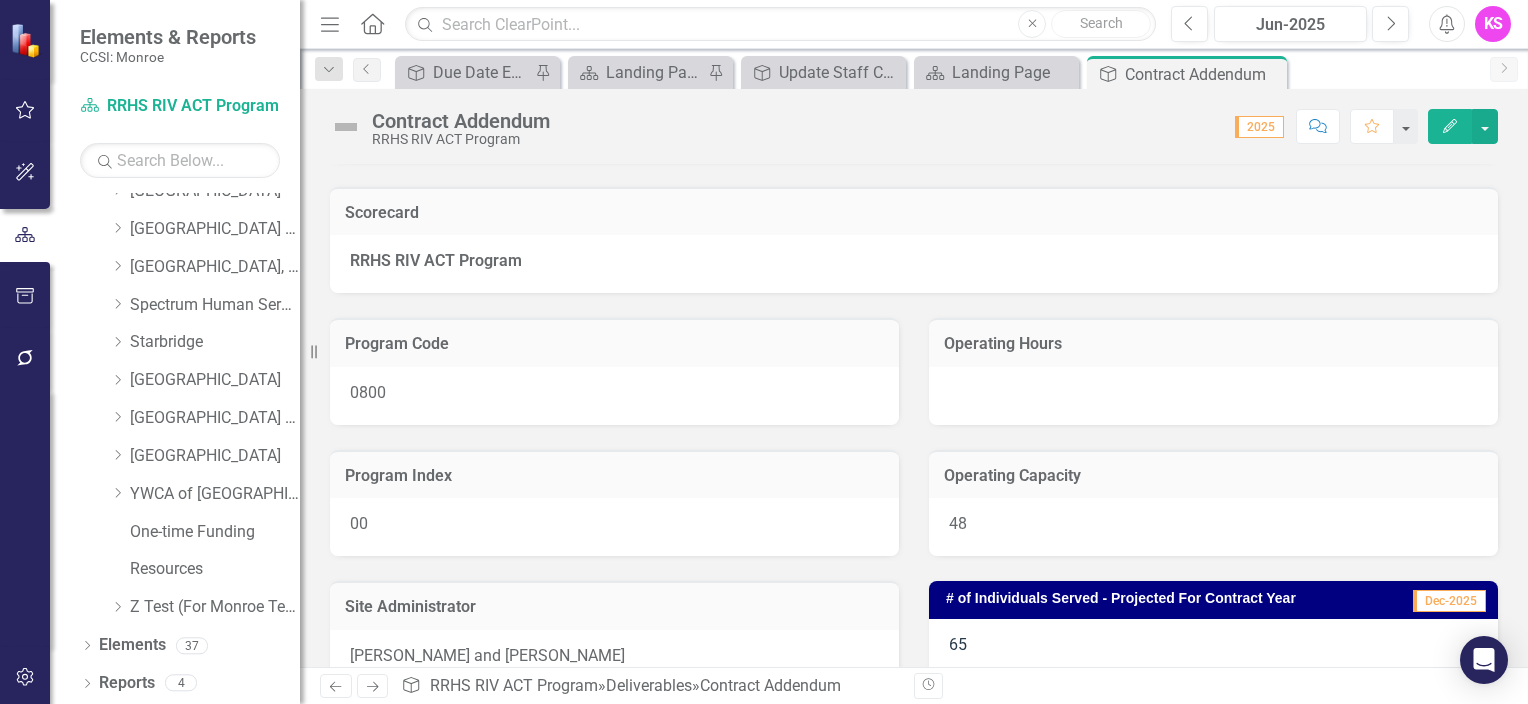 click at bounding box center [1213, 396] 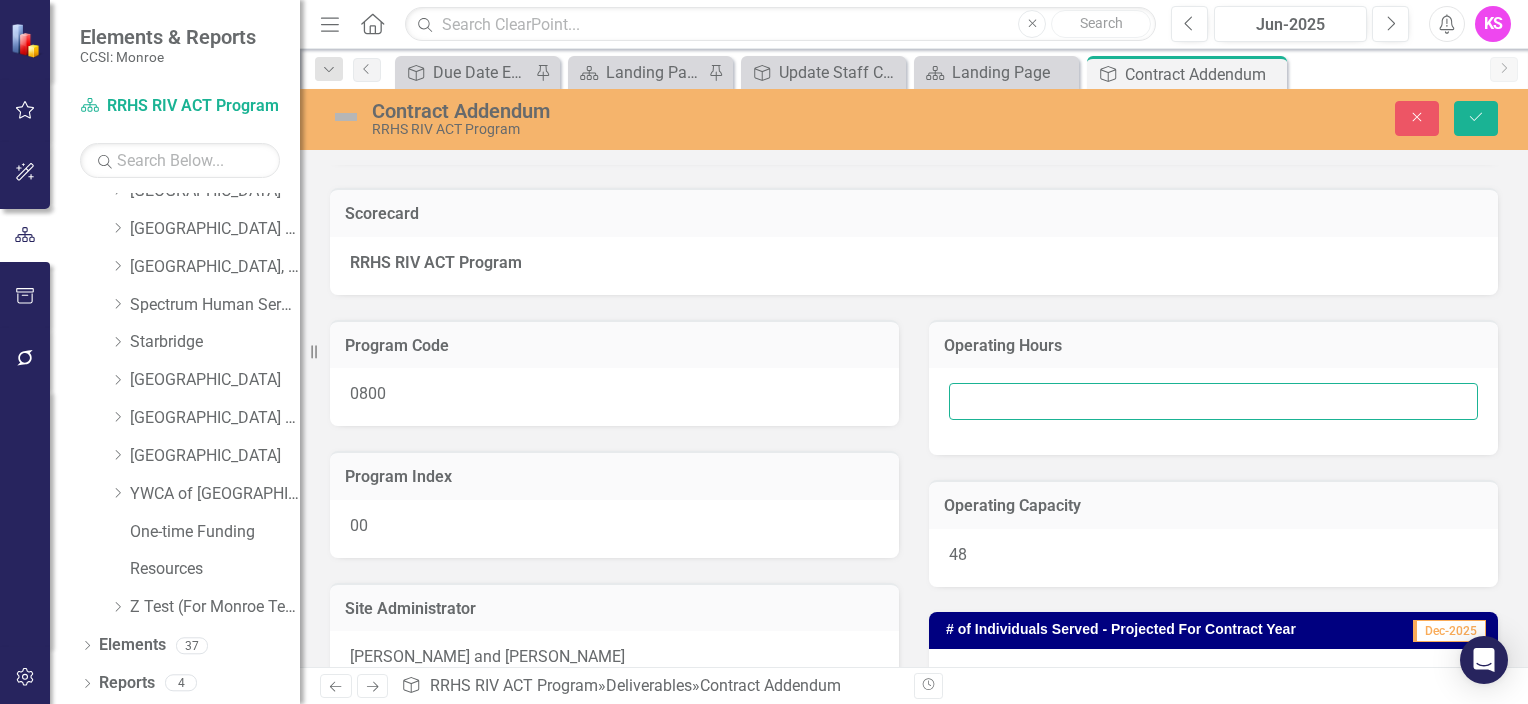 click at bounding box center (1213, 401) 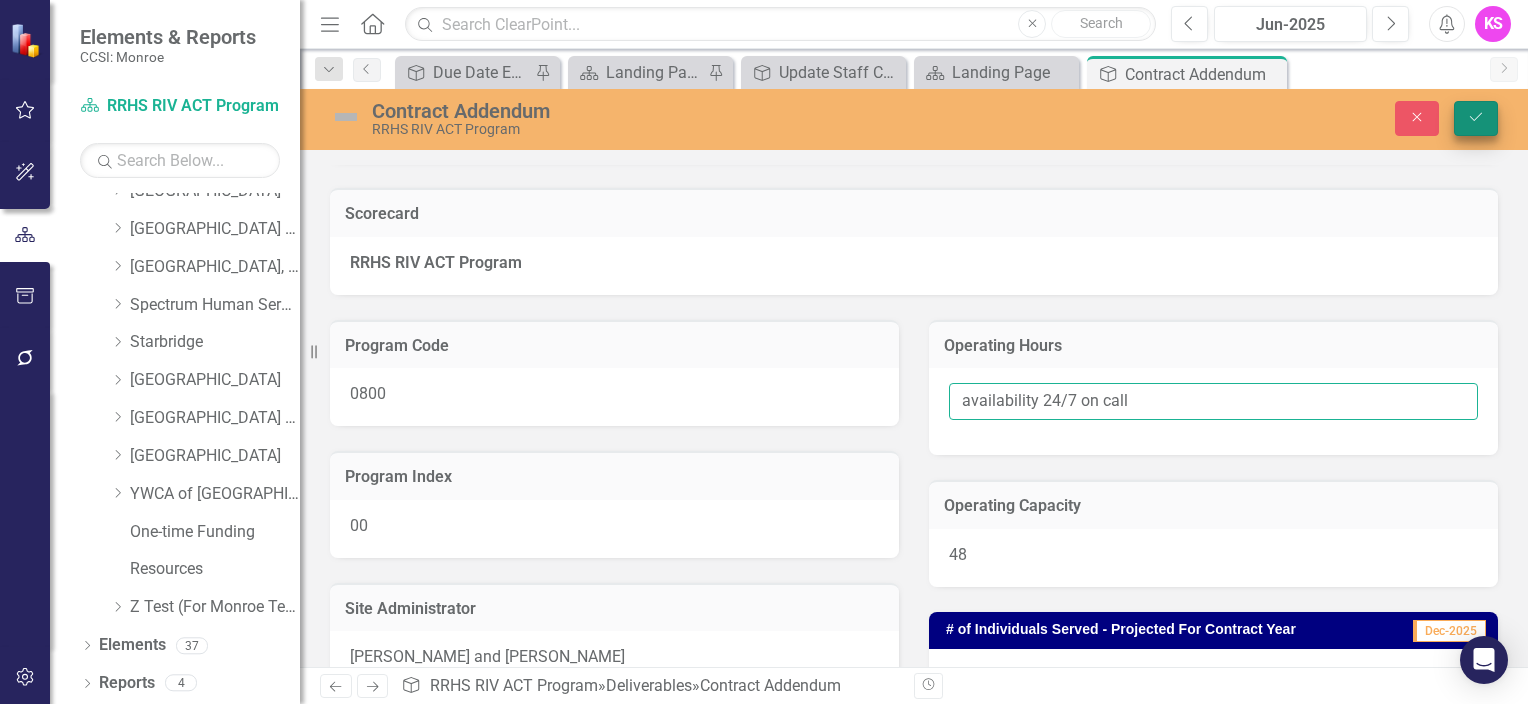 type on "availability 24/7 on call" 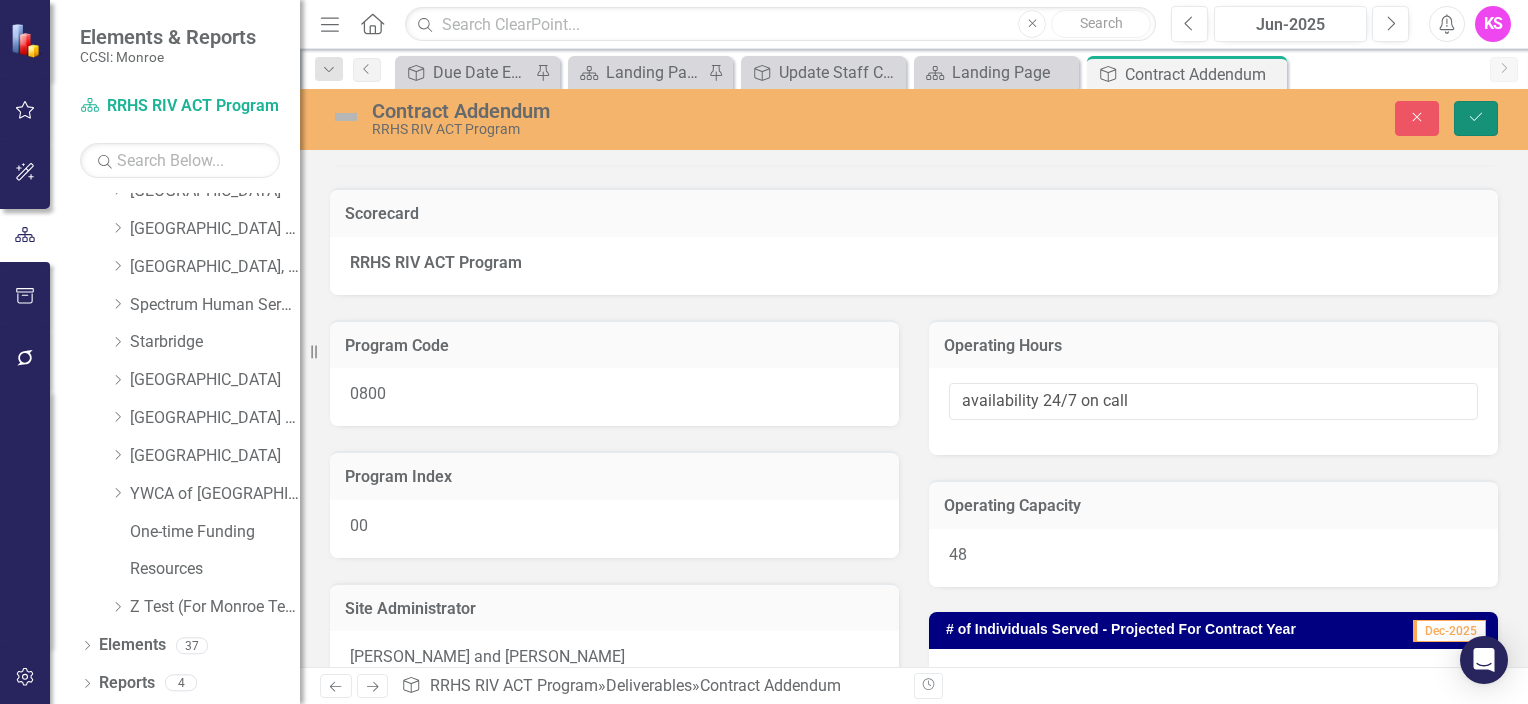 click on "Save" 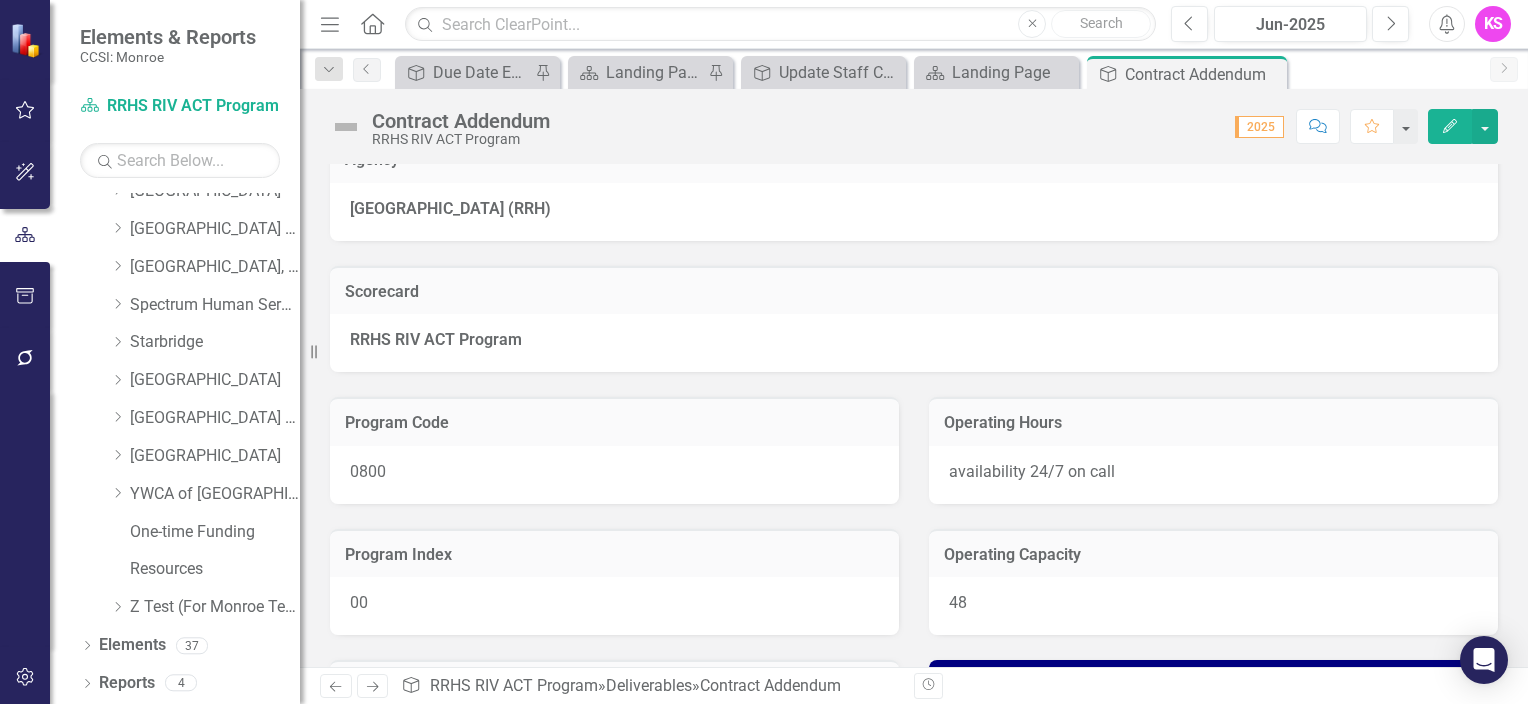 scroll, scrollTop: 0, scrollLeft: 0, axis: both 